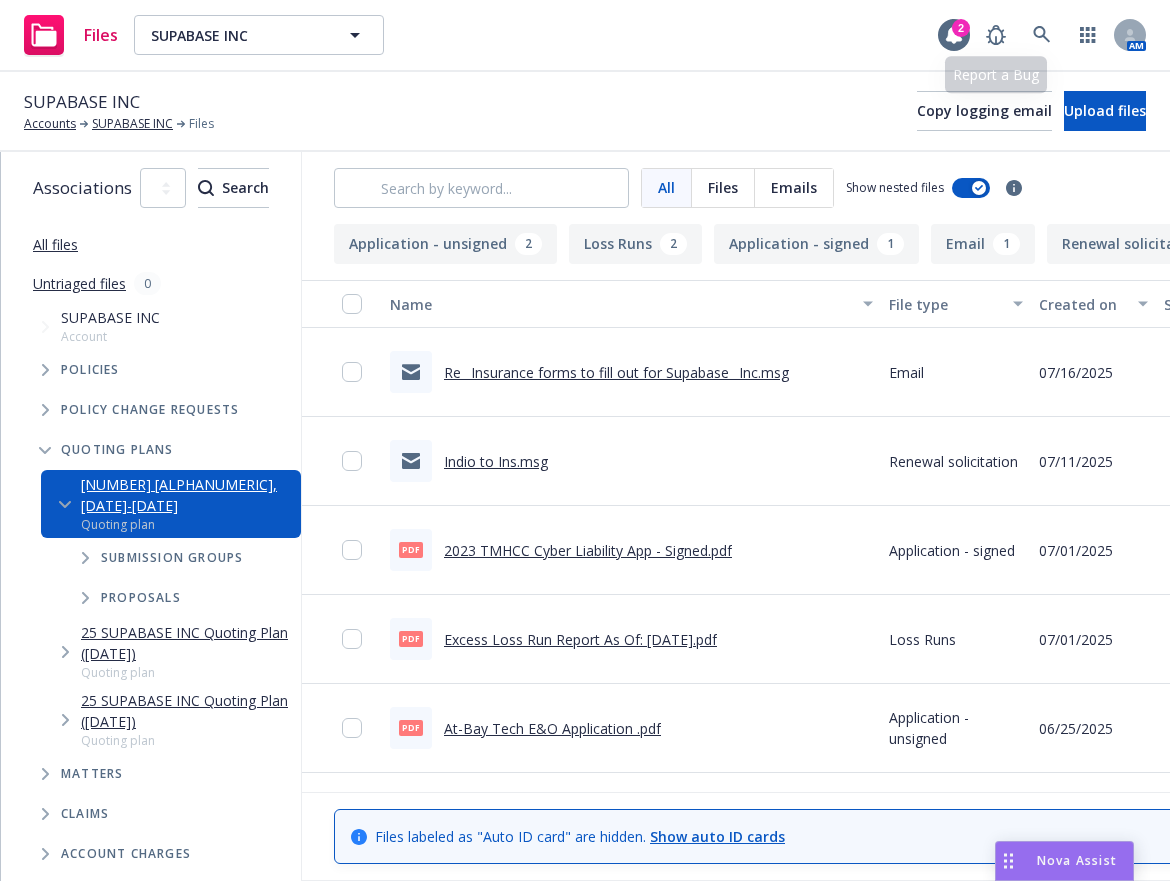 scroll, scrollTop: 0, scrollLeft: 0, axis: both 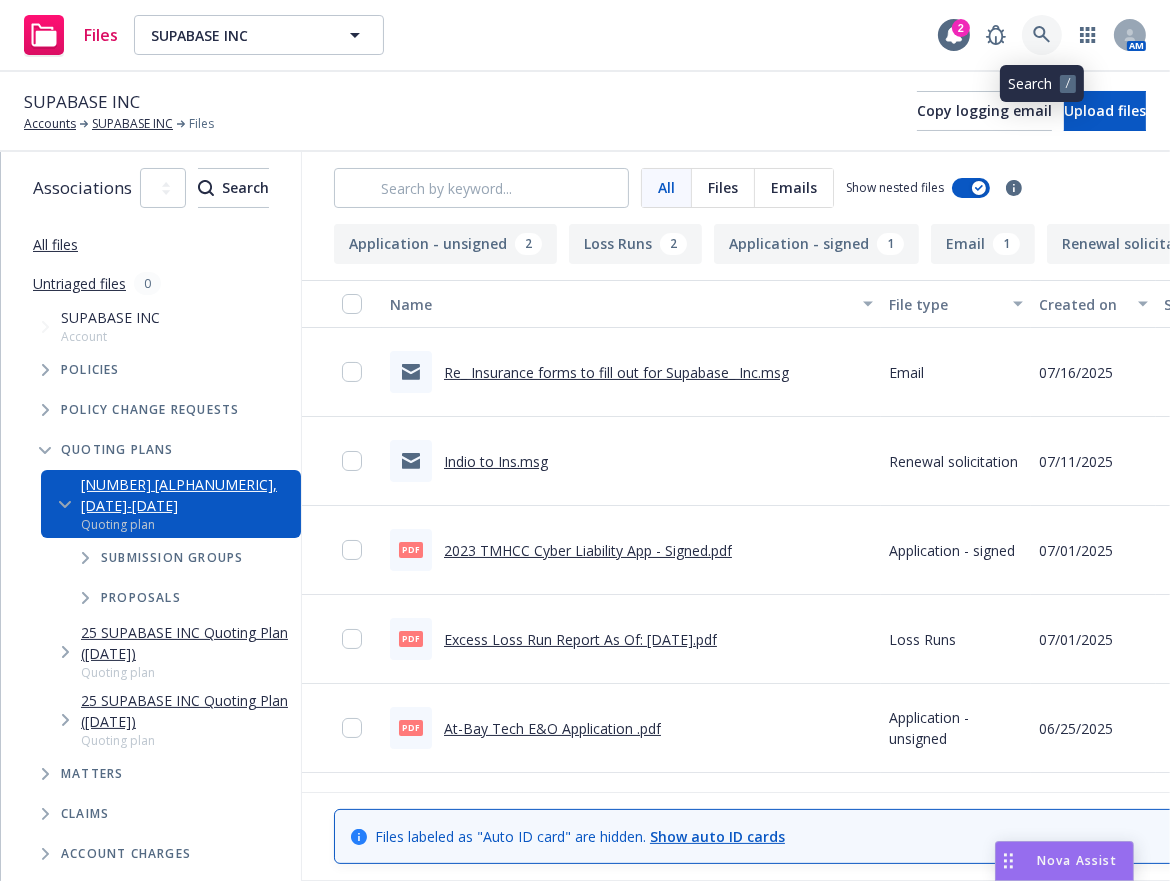 drag, startPoint x: 0, startPoint y: 0, endPoint x: 1043, endPoint y: 35, distance: 1043.587 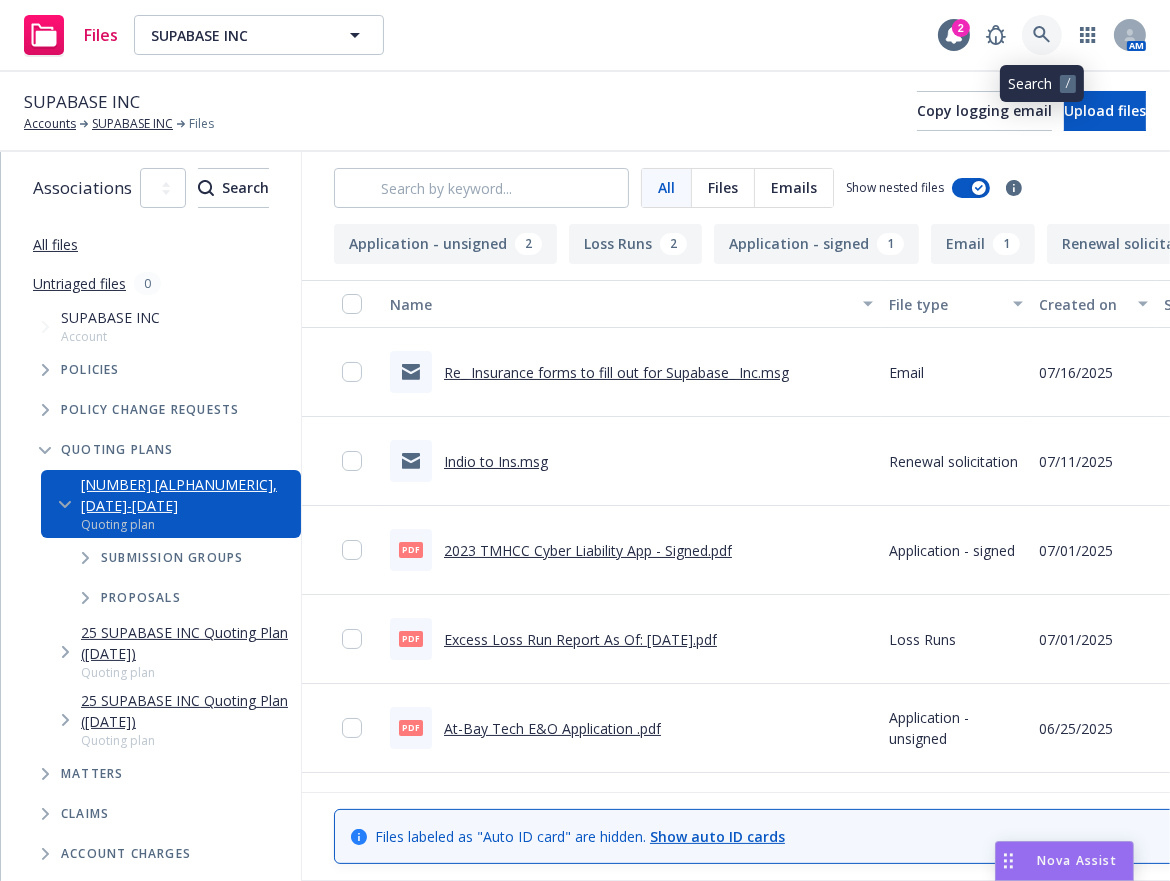 click 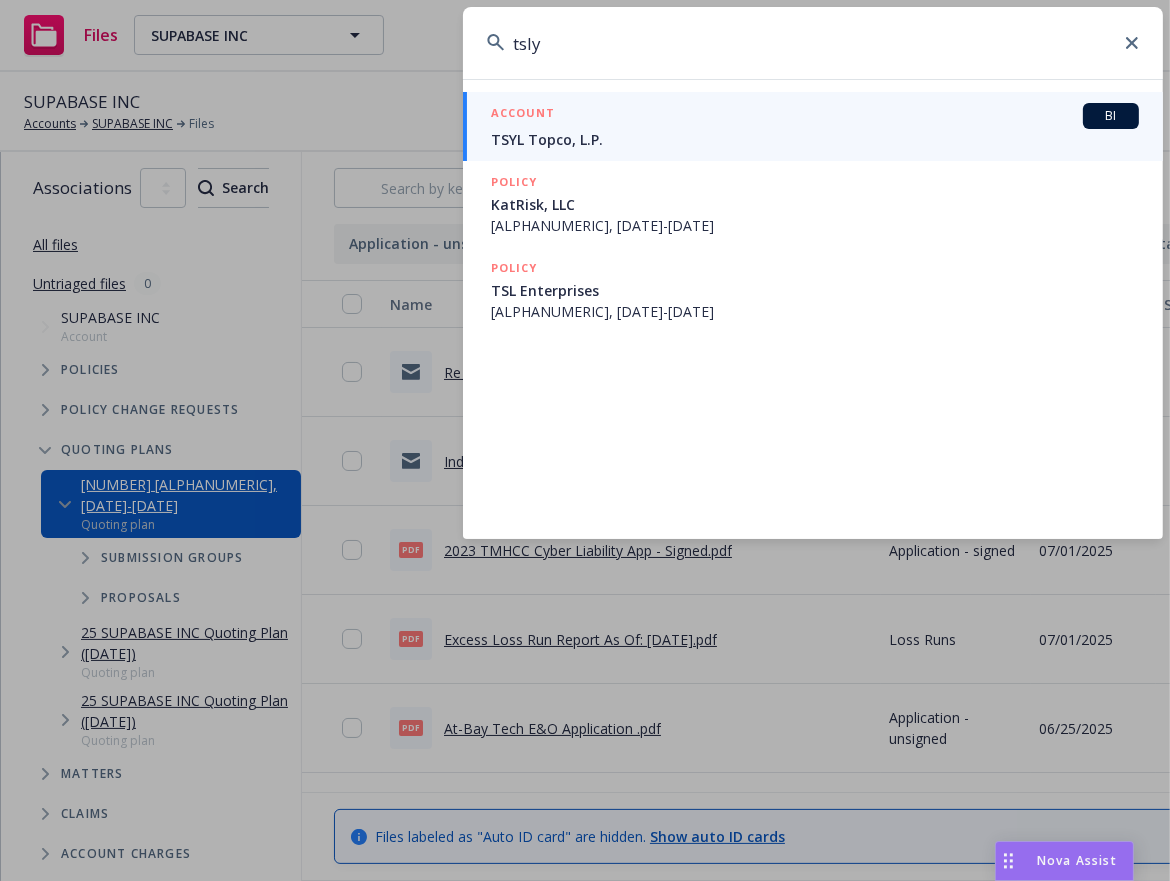 type on "tsly" 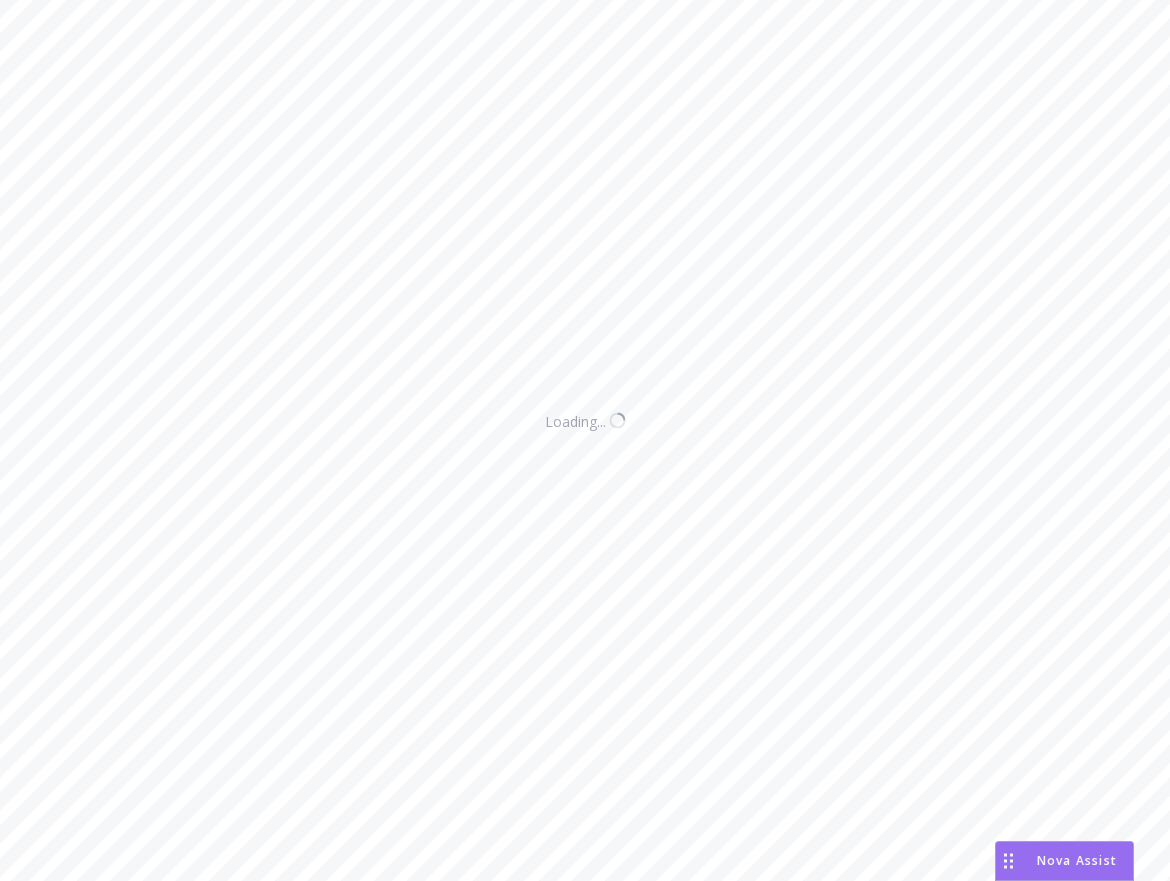 scroll, scrollTop: 0, scrollLeft: 0, axis: both 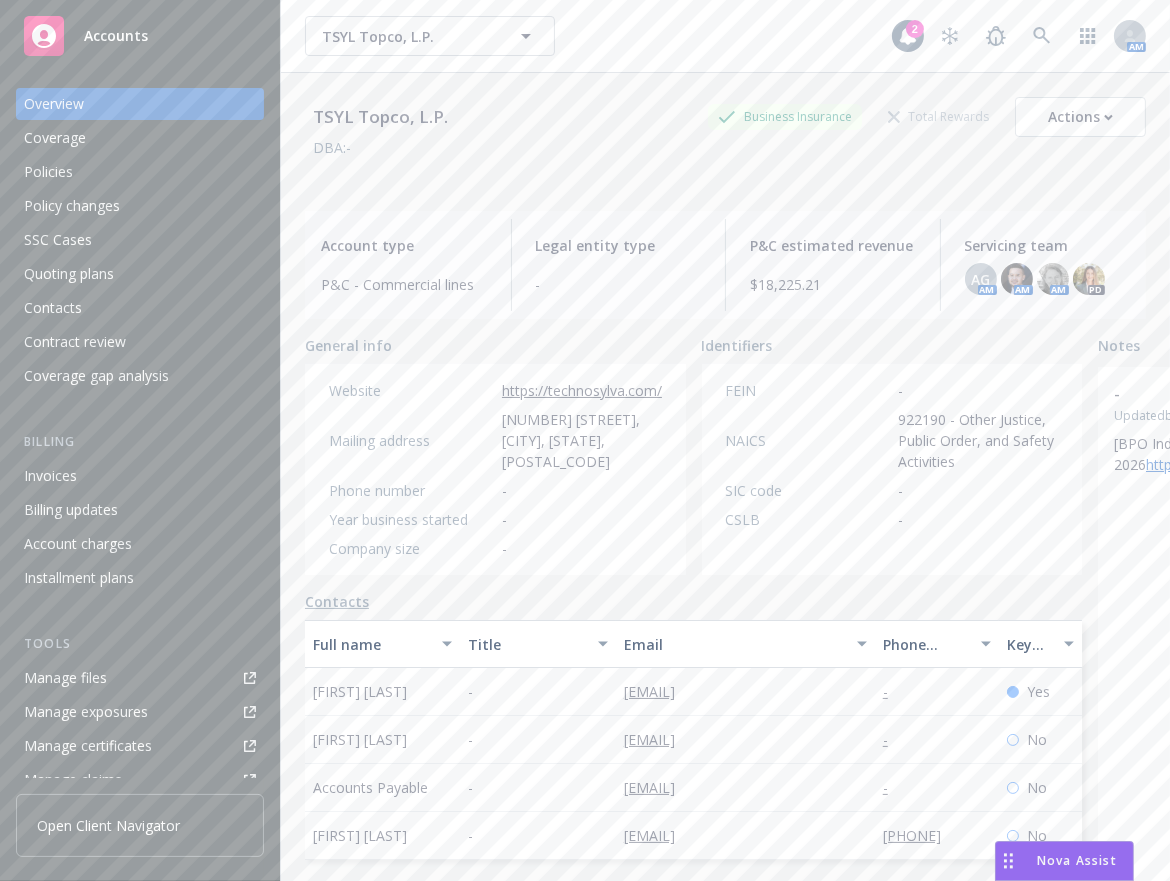 click on "Tools Manage files Manage exposures Manage certificates Manage claims Manage BORs Summary of insurance" at bounding box center (140, 749) 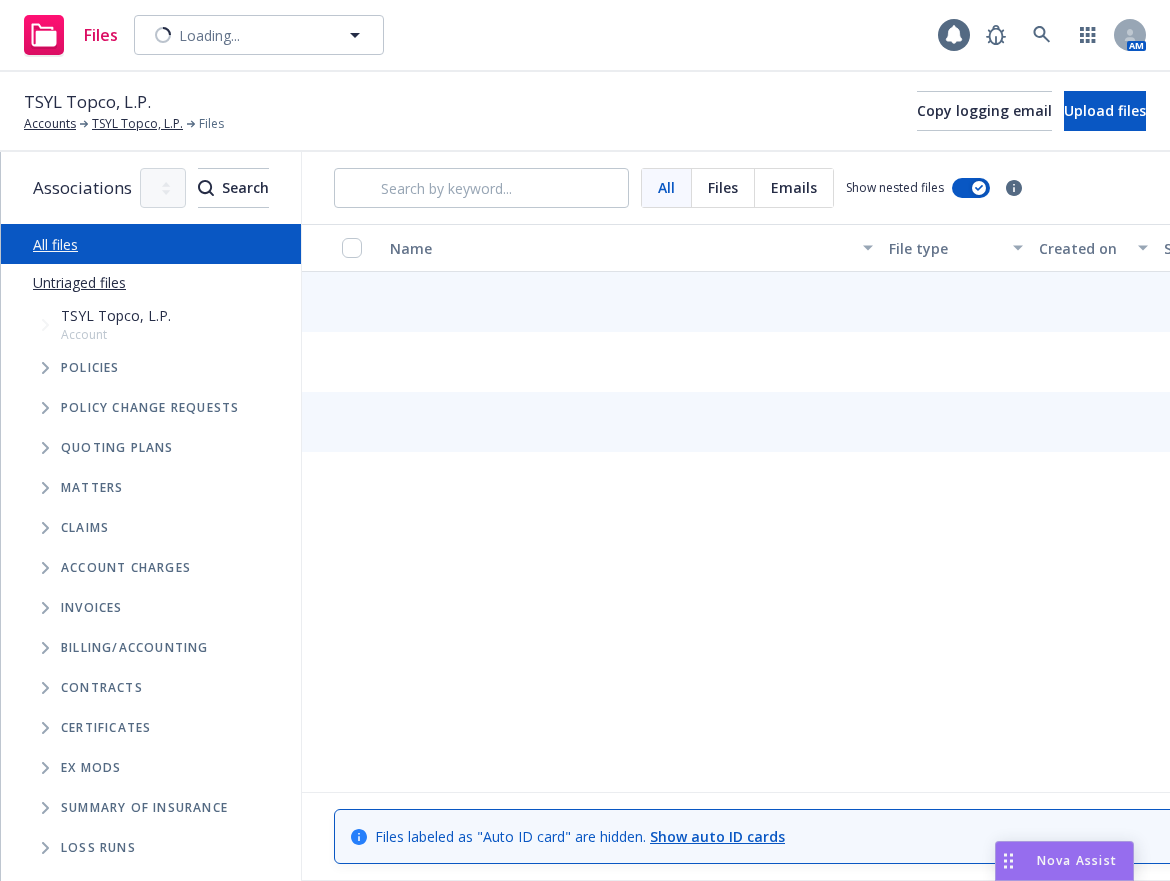 scroll, scrollTop: 0, scrollLeft: 0, axis: both 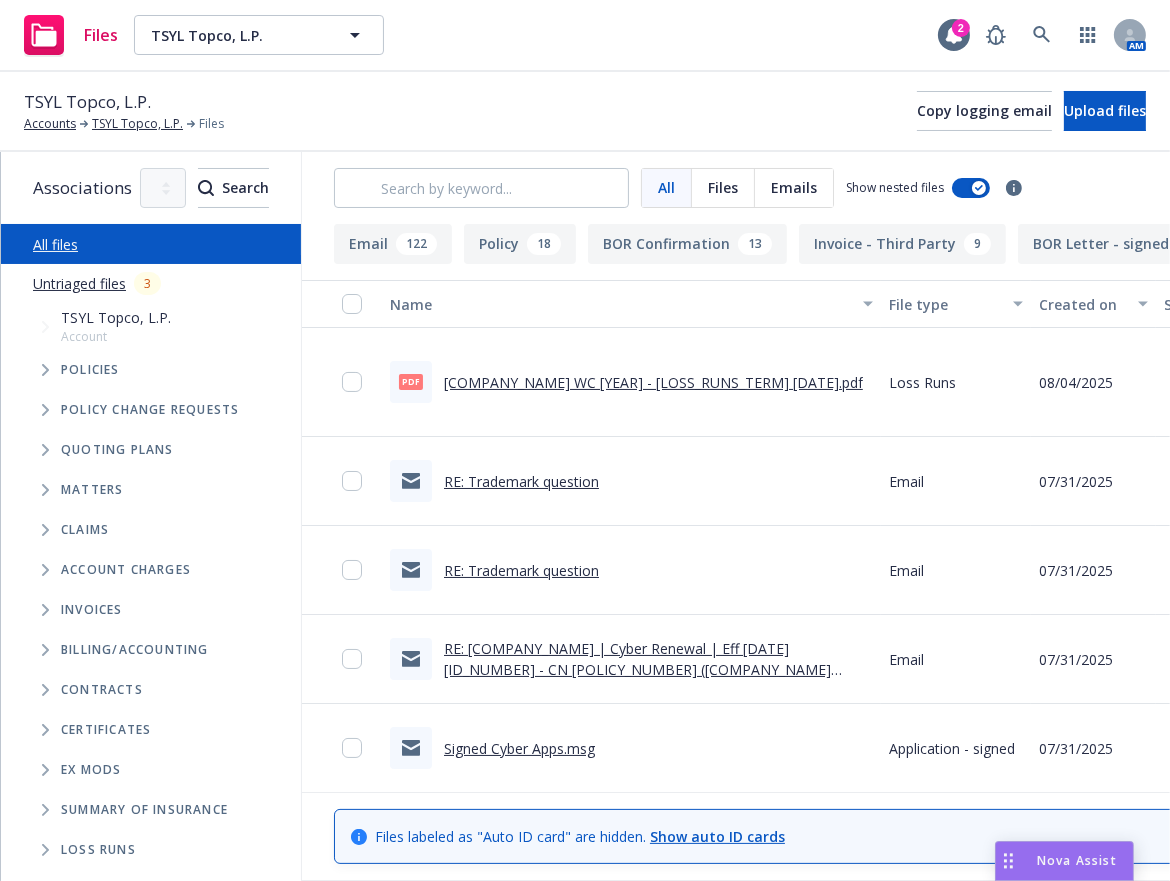 click 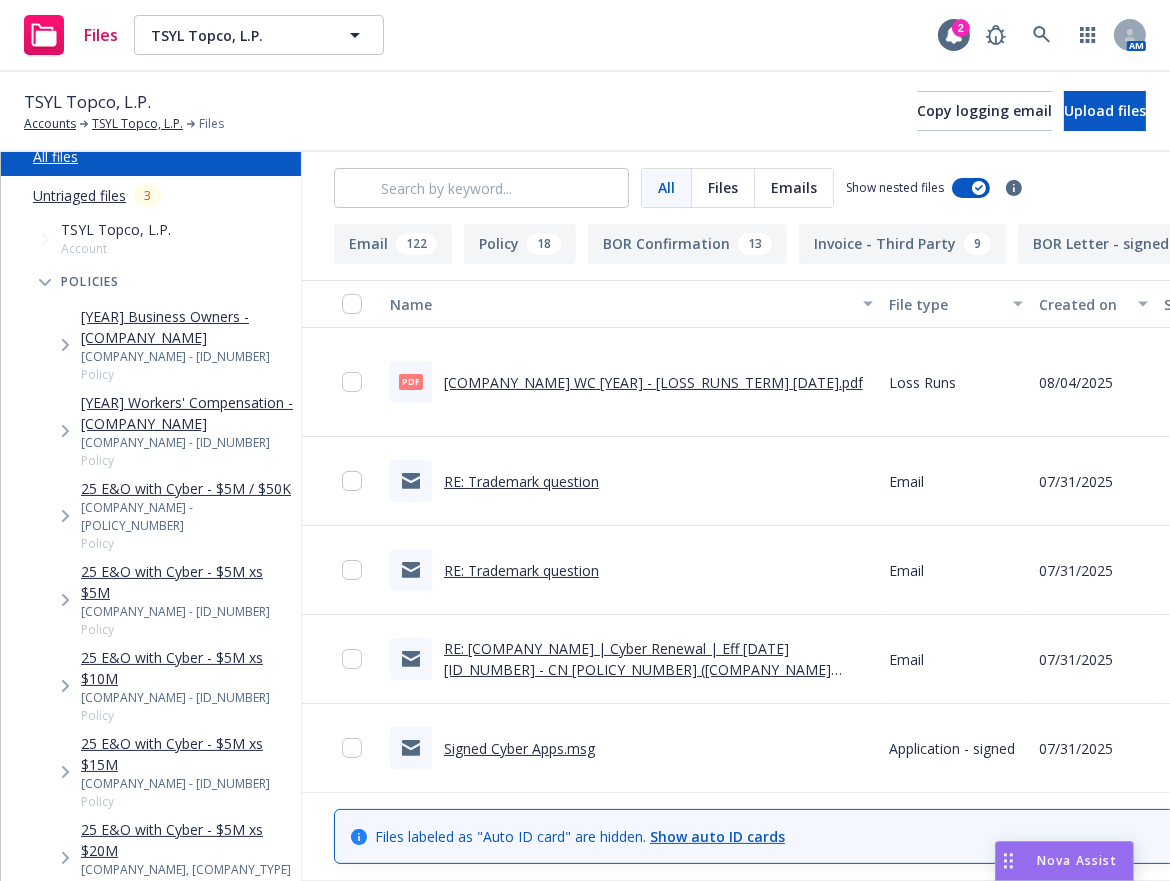 scroll, scrollTop: 98, scrollLeft: 0, axis: vertical 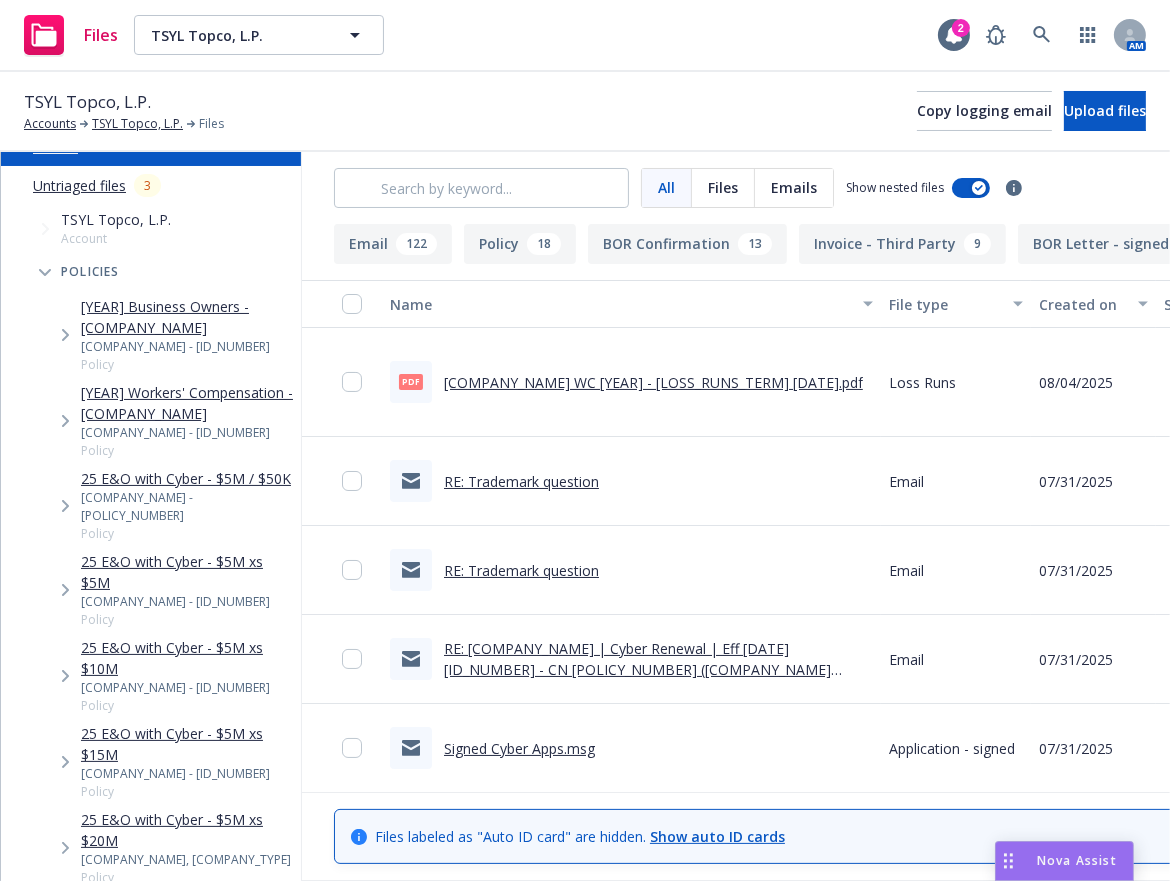 click on "25 E&O with Cyber - $5M / $50K" at bounding box center (187, 478) 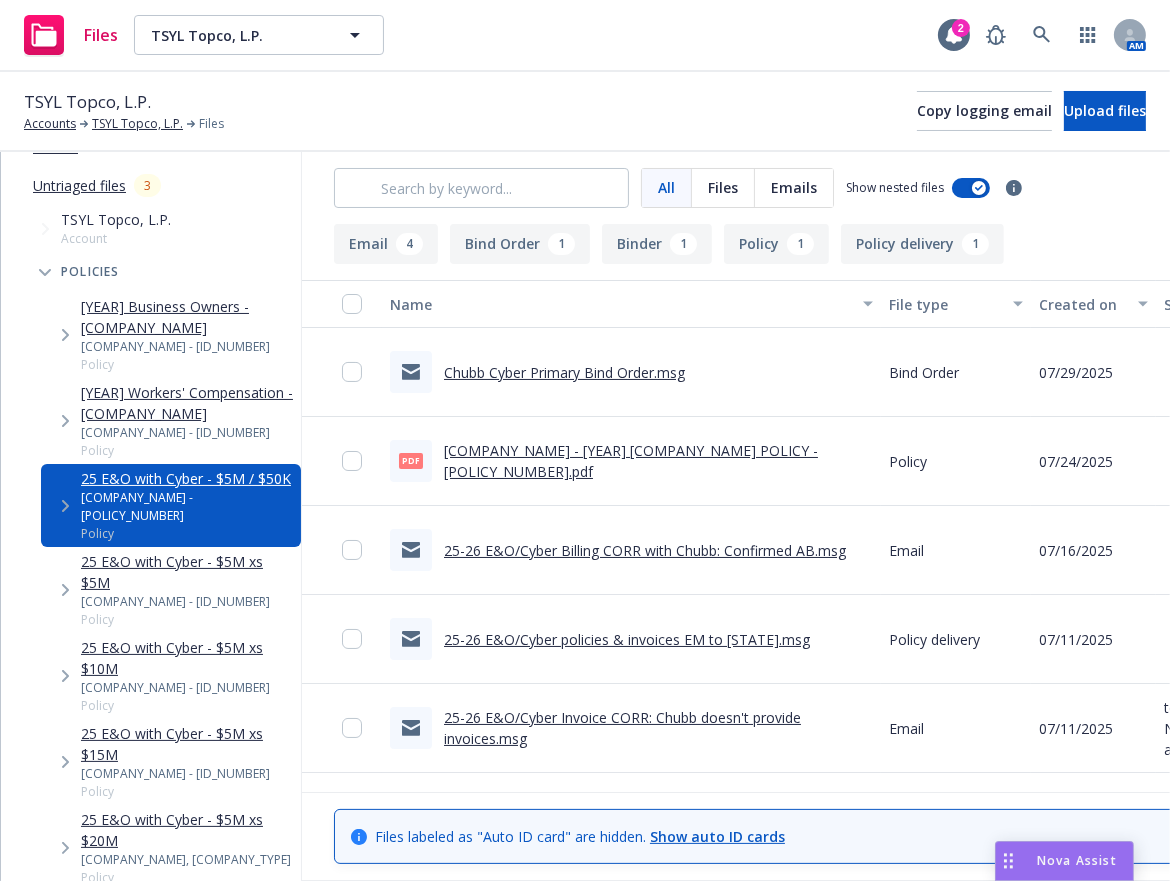 click on "TYSL TOPCO, L.P. - 2025 CHUBB CYBER POLICY - D03017965.pdf" at bounding box center [631, 461] 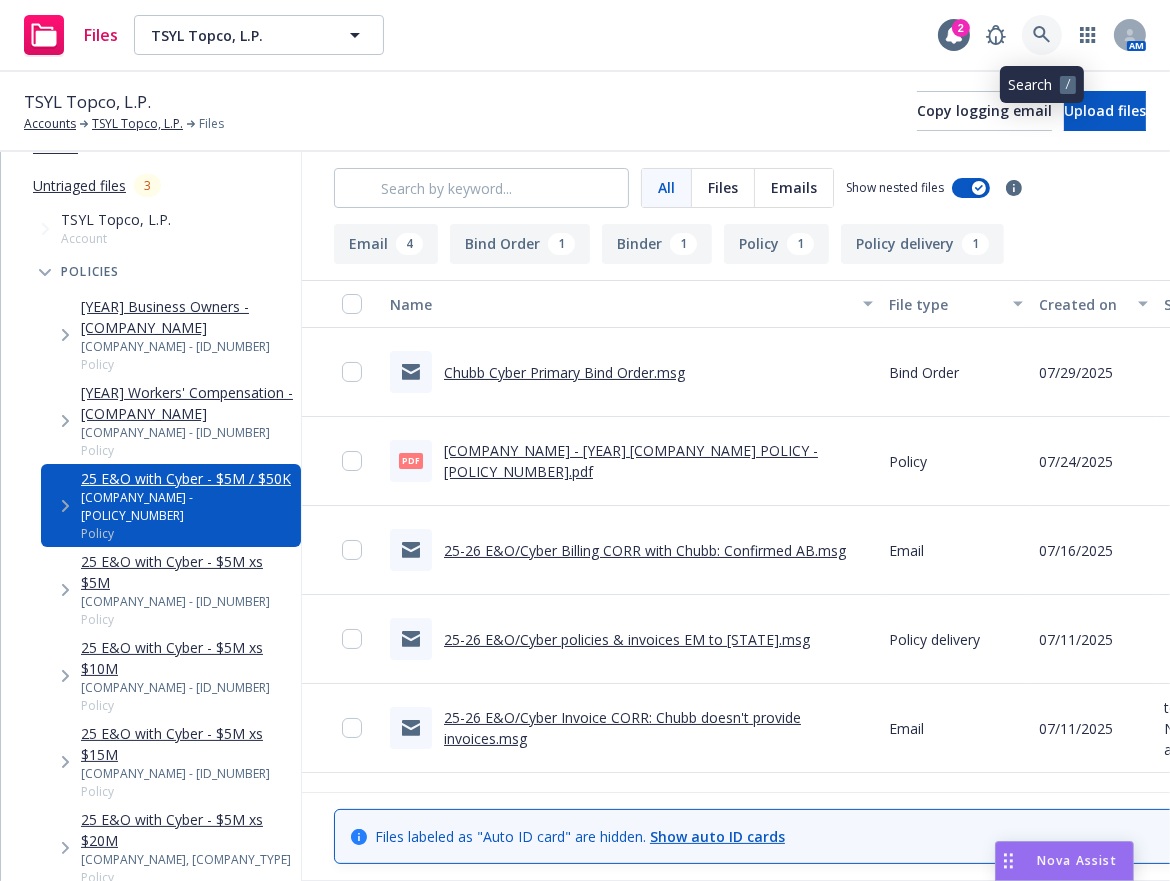 click 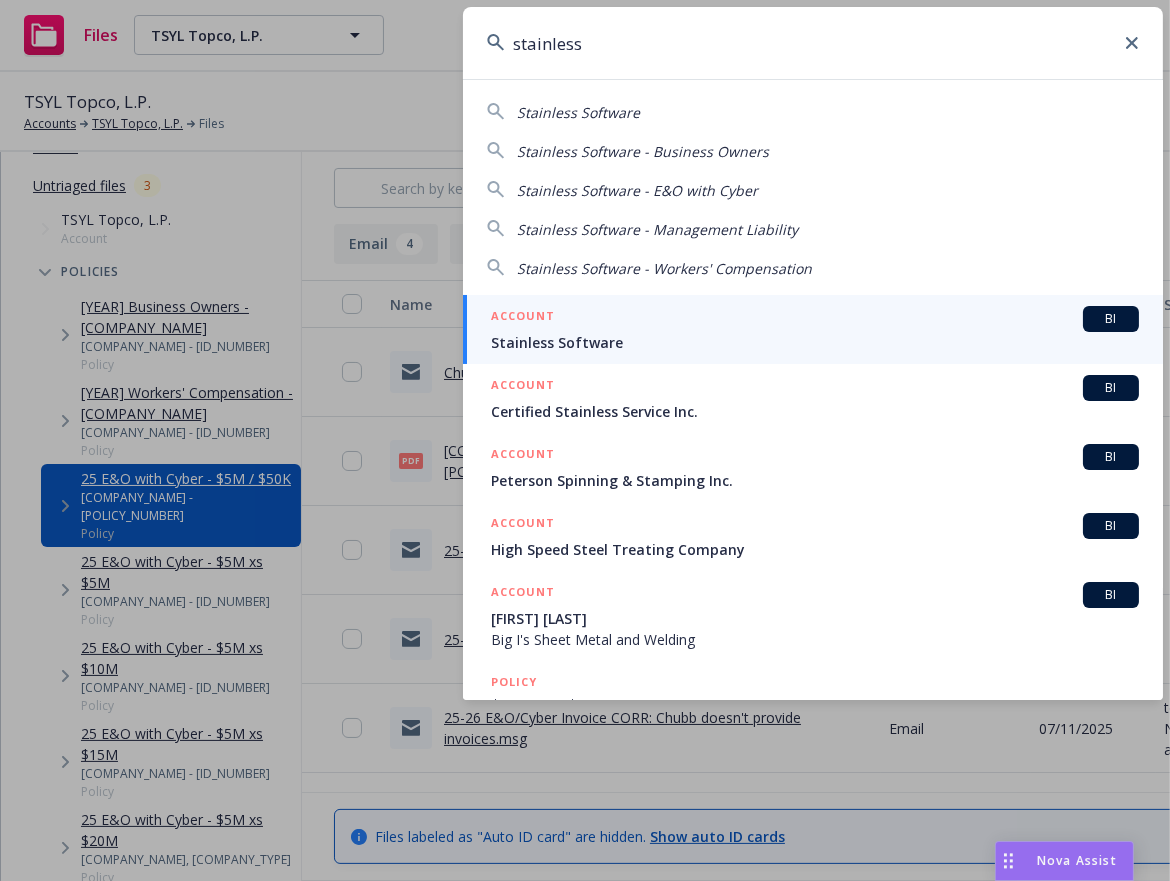 type on "stainless" 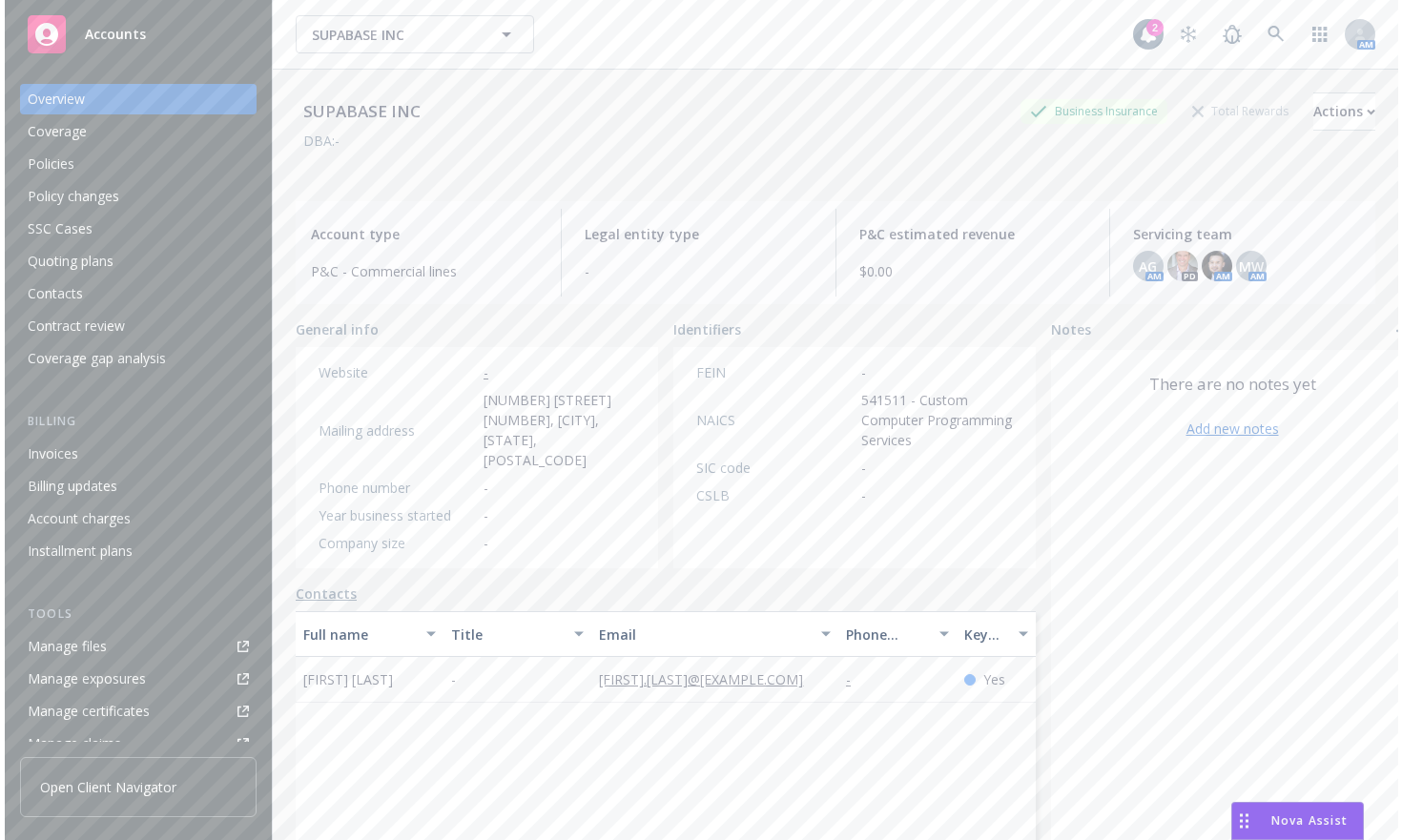 scroll, scrollTop: 0, scrollLeft: 0, axis: both 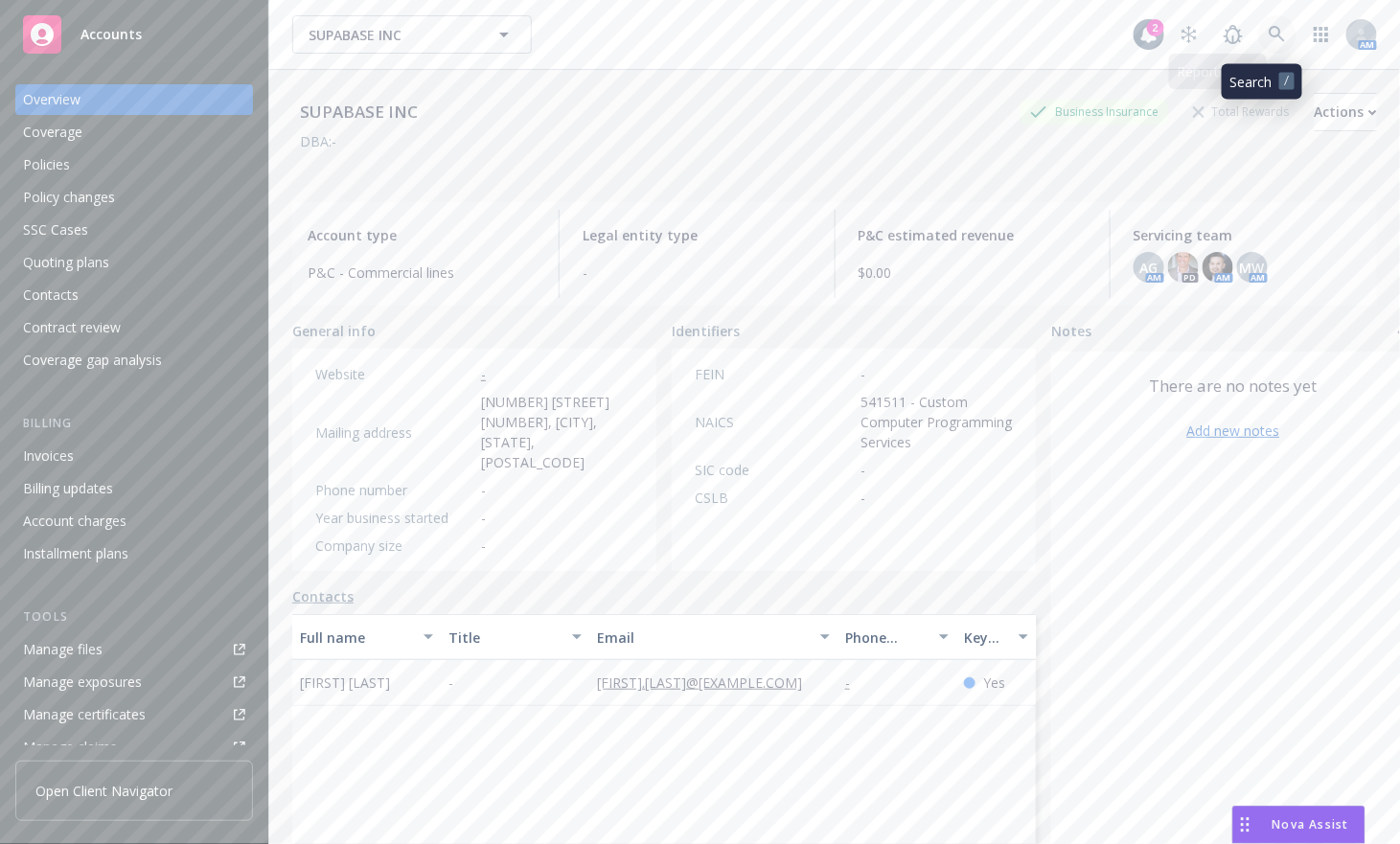 click 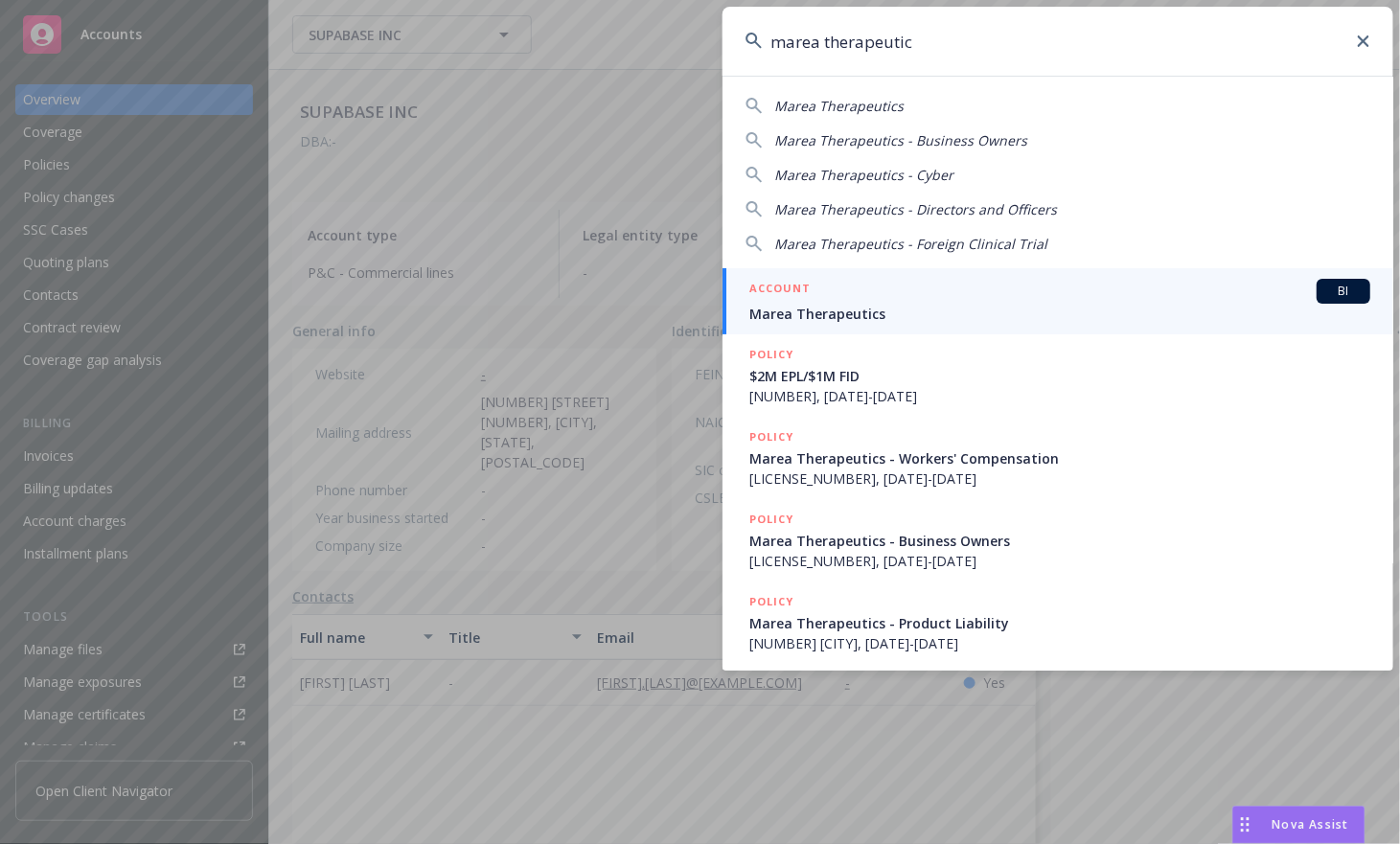type on "marea therapeutic" 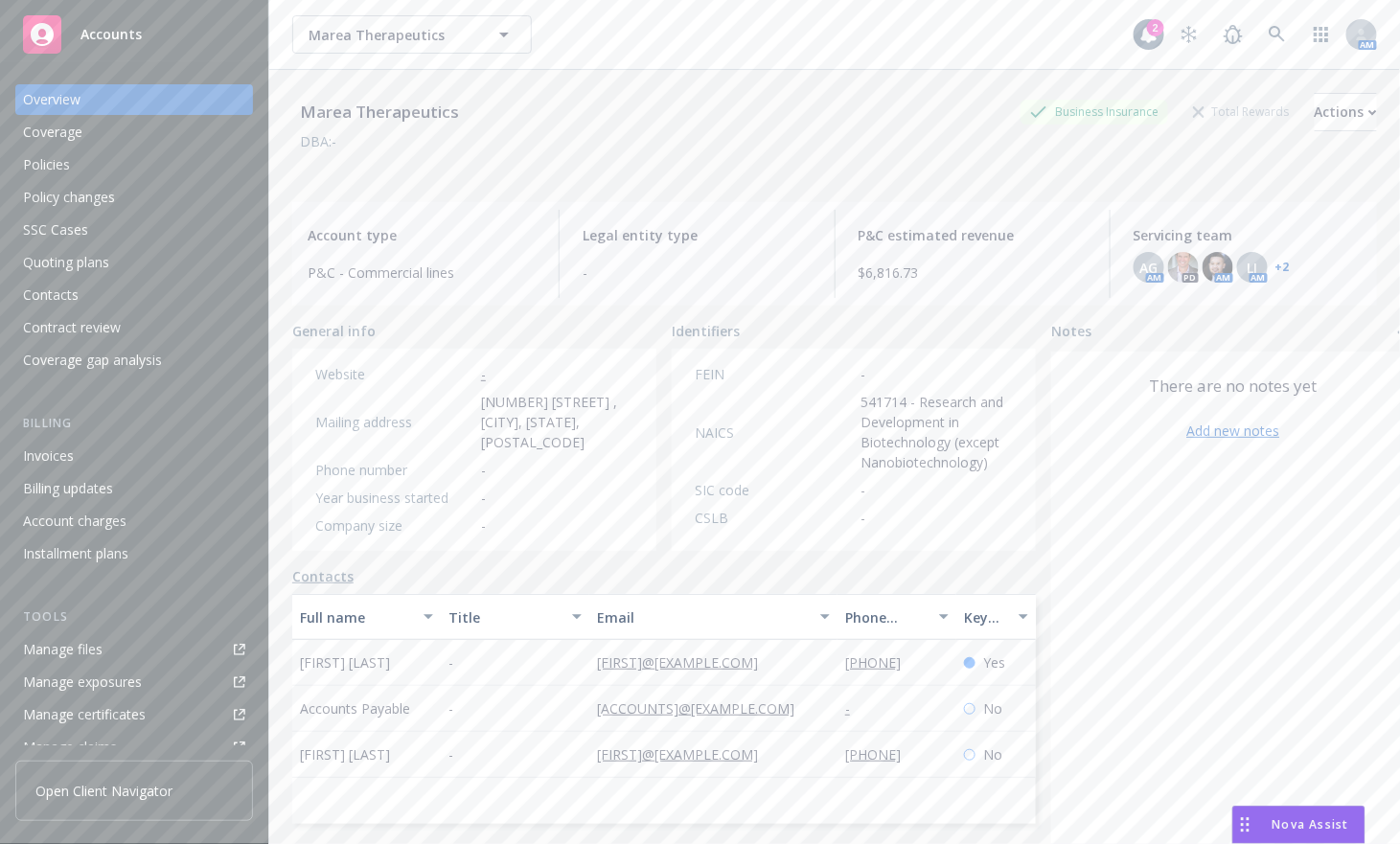 click on "Coverage" at bounding box center (134, 132) 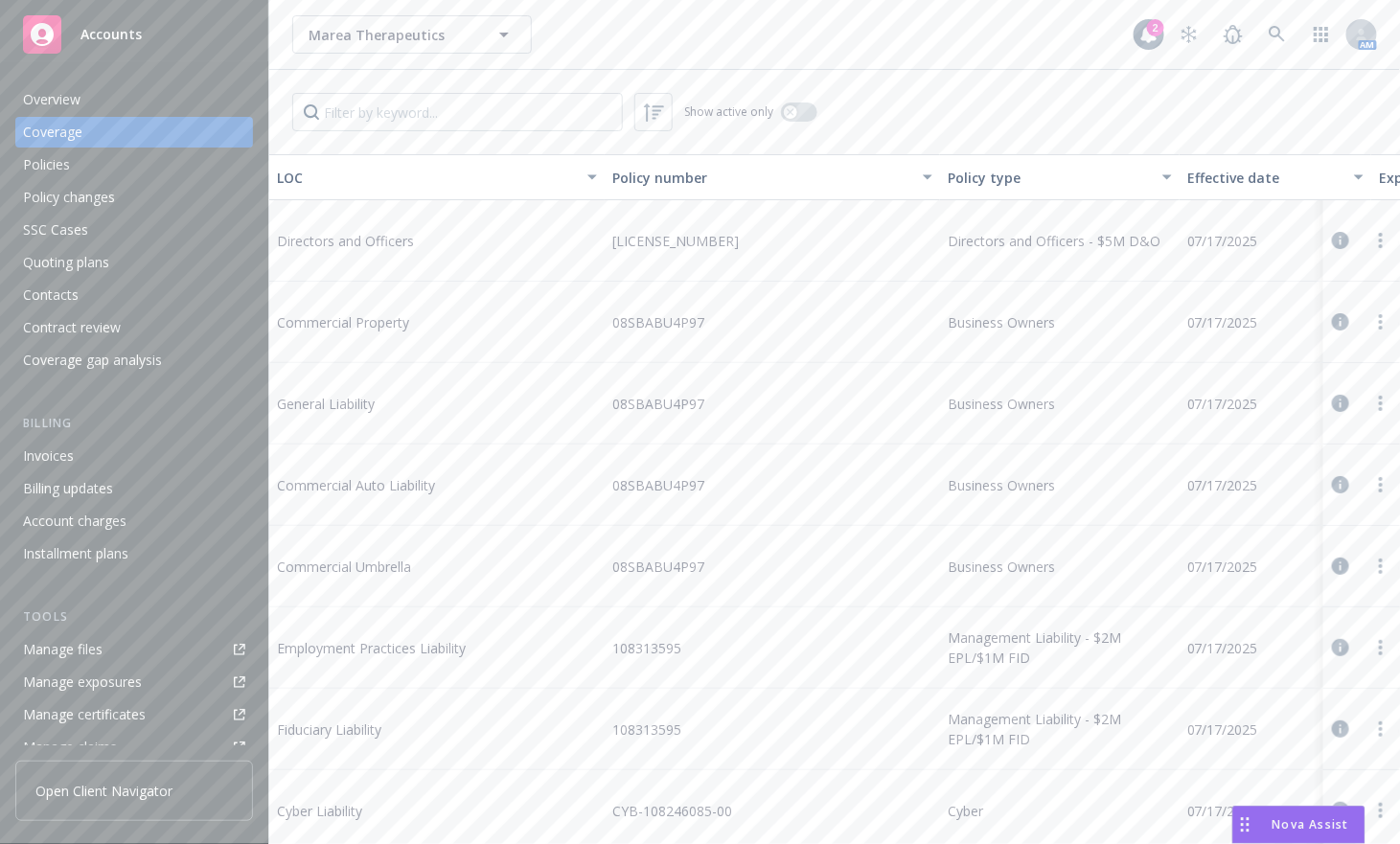 click on "Policies" at bounding box center [134, 165] 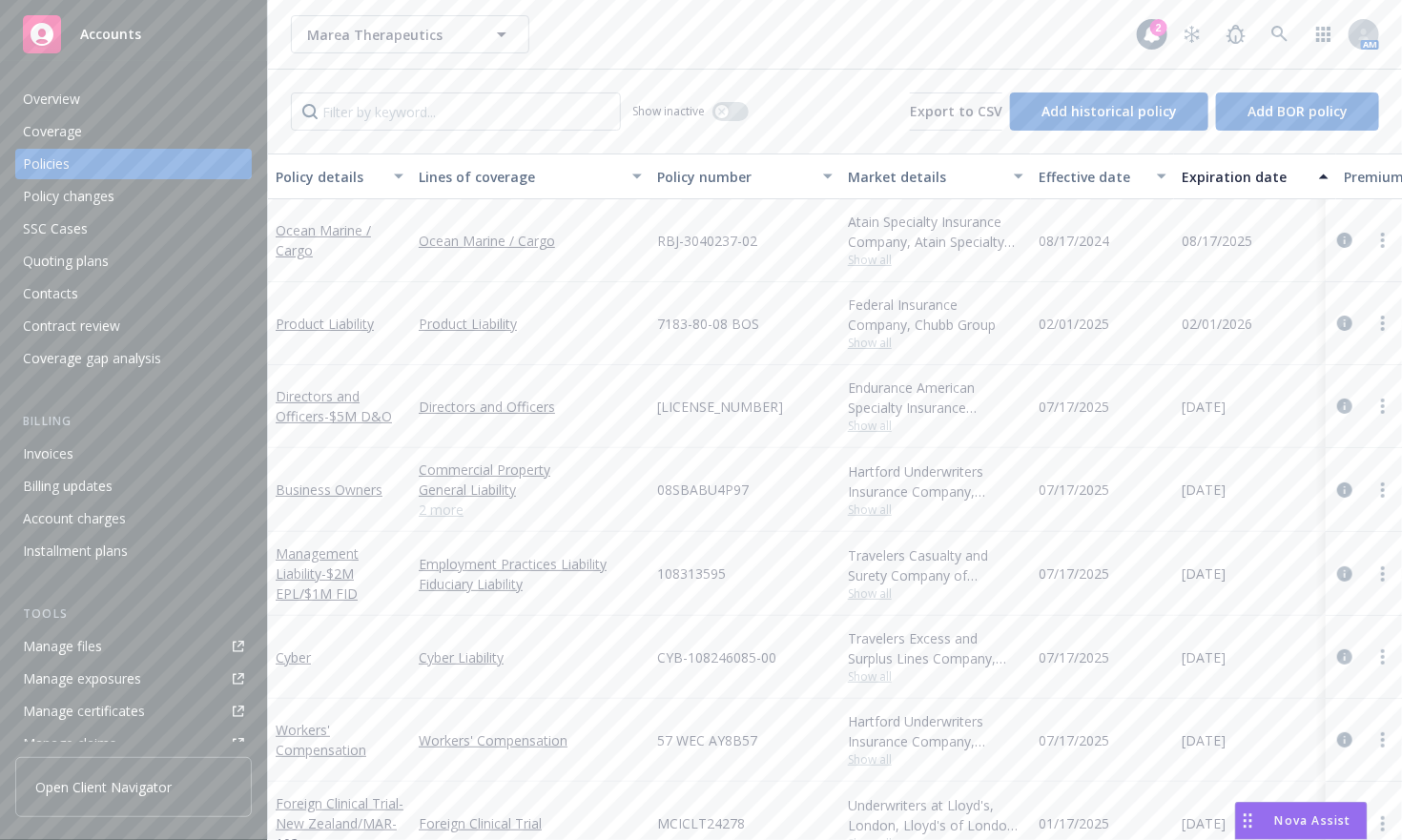 click on "Manage files" at bounding box center (134, 646) 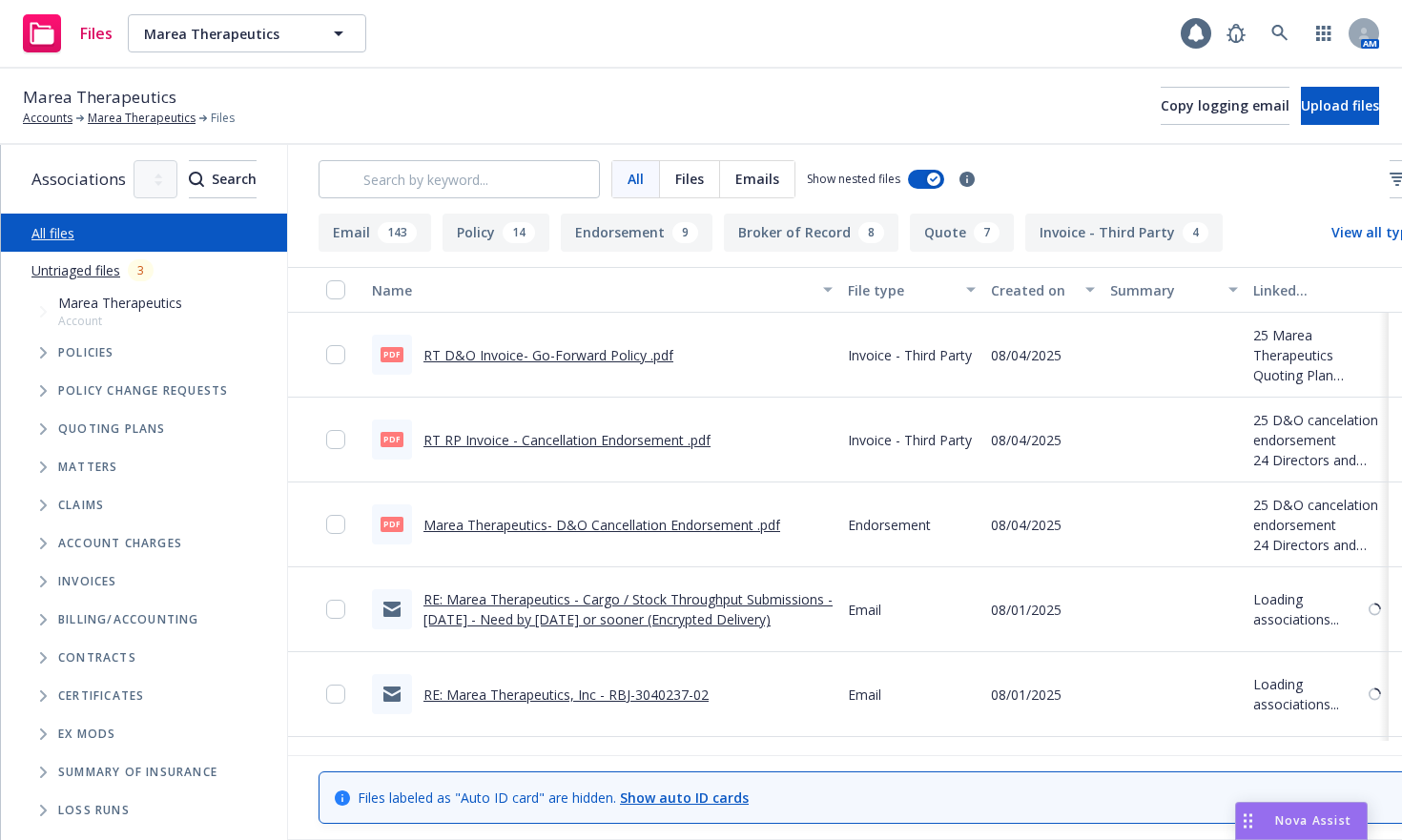 scroll, scrollTop: 0, scrollLeft: 0, axis: both 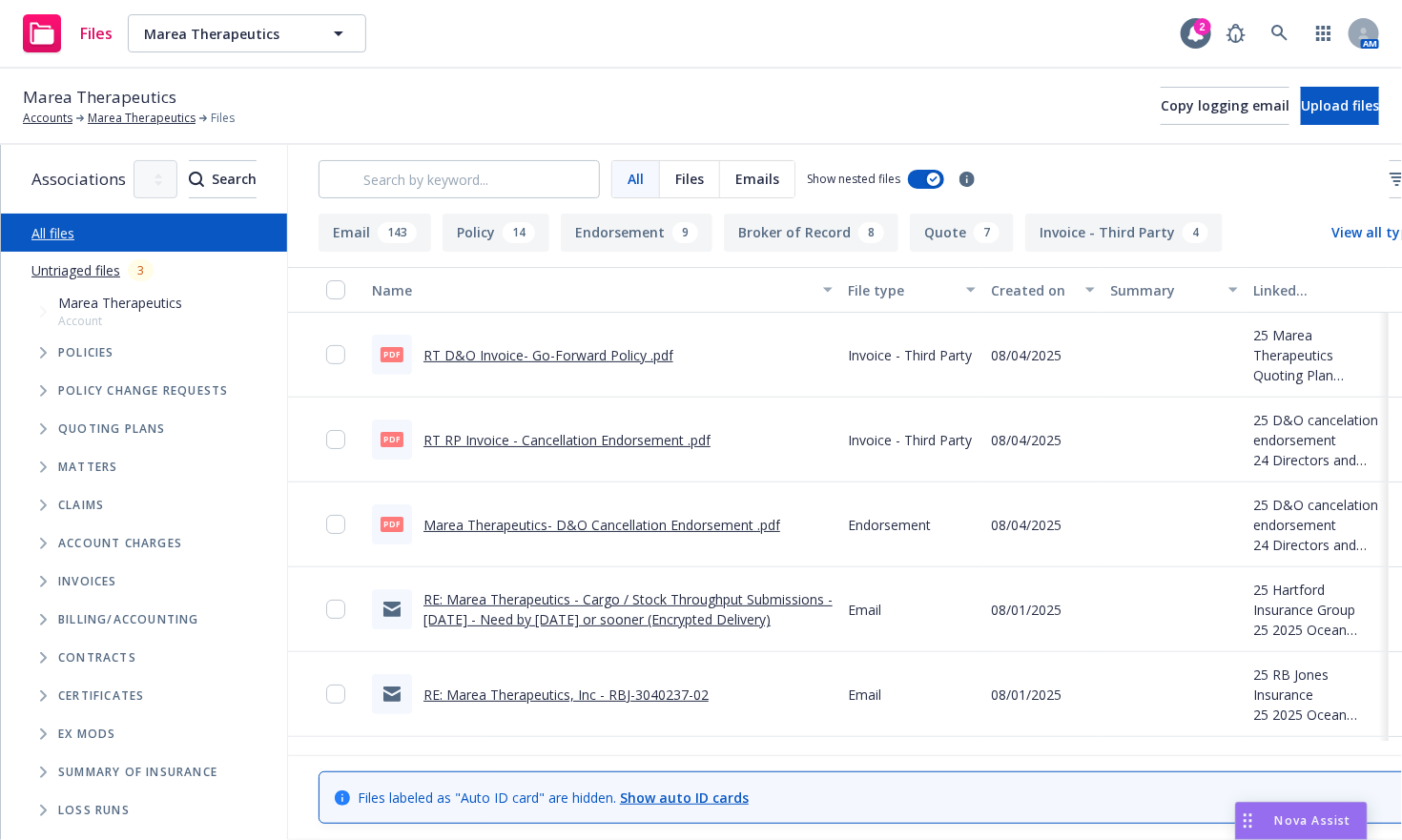click at bounding box center (43, 429) 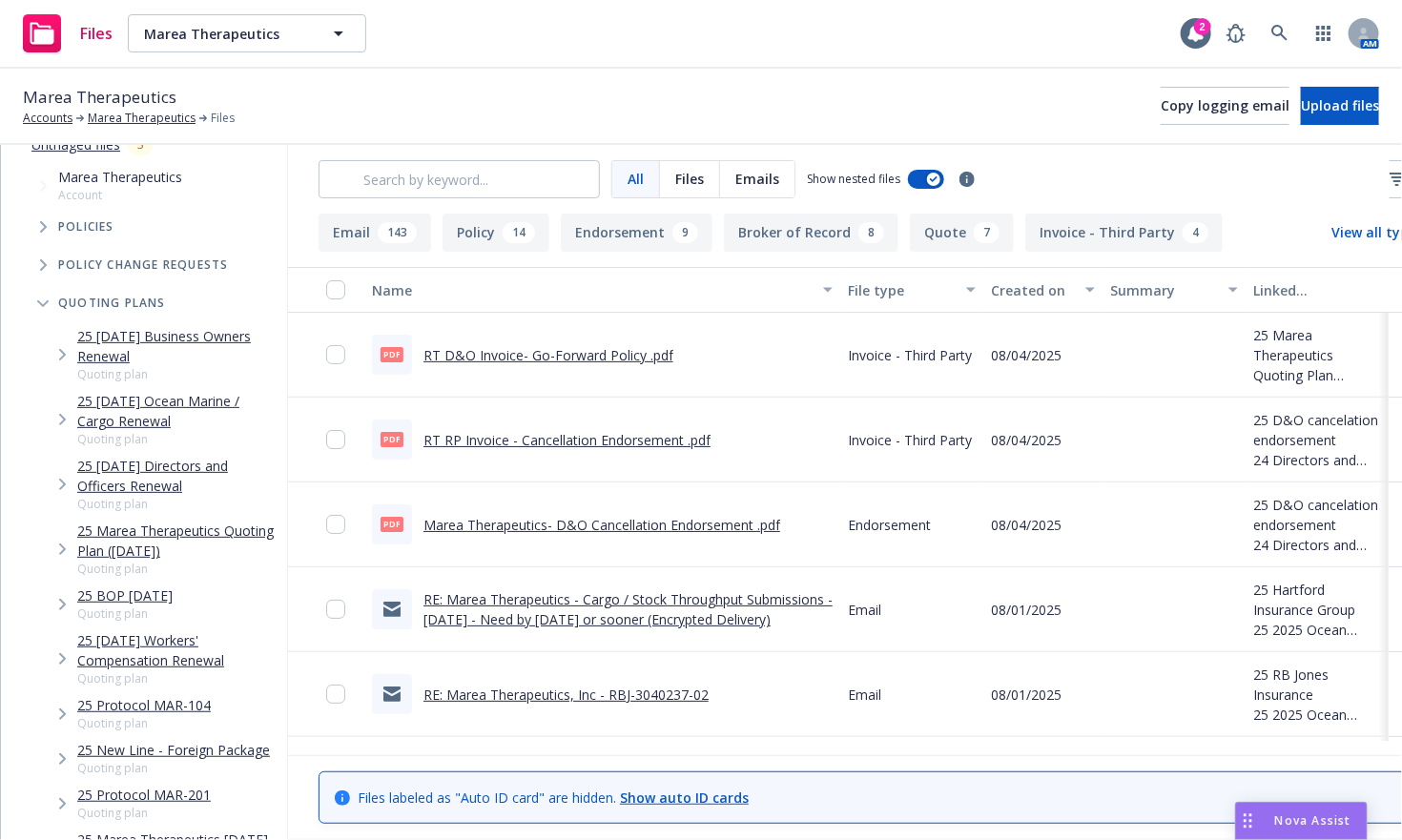 scroll, scrollTop: 133, scrollLeft: 0, axis: vertical 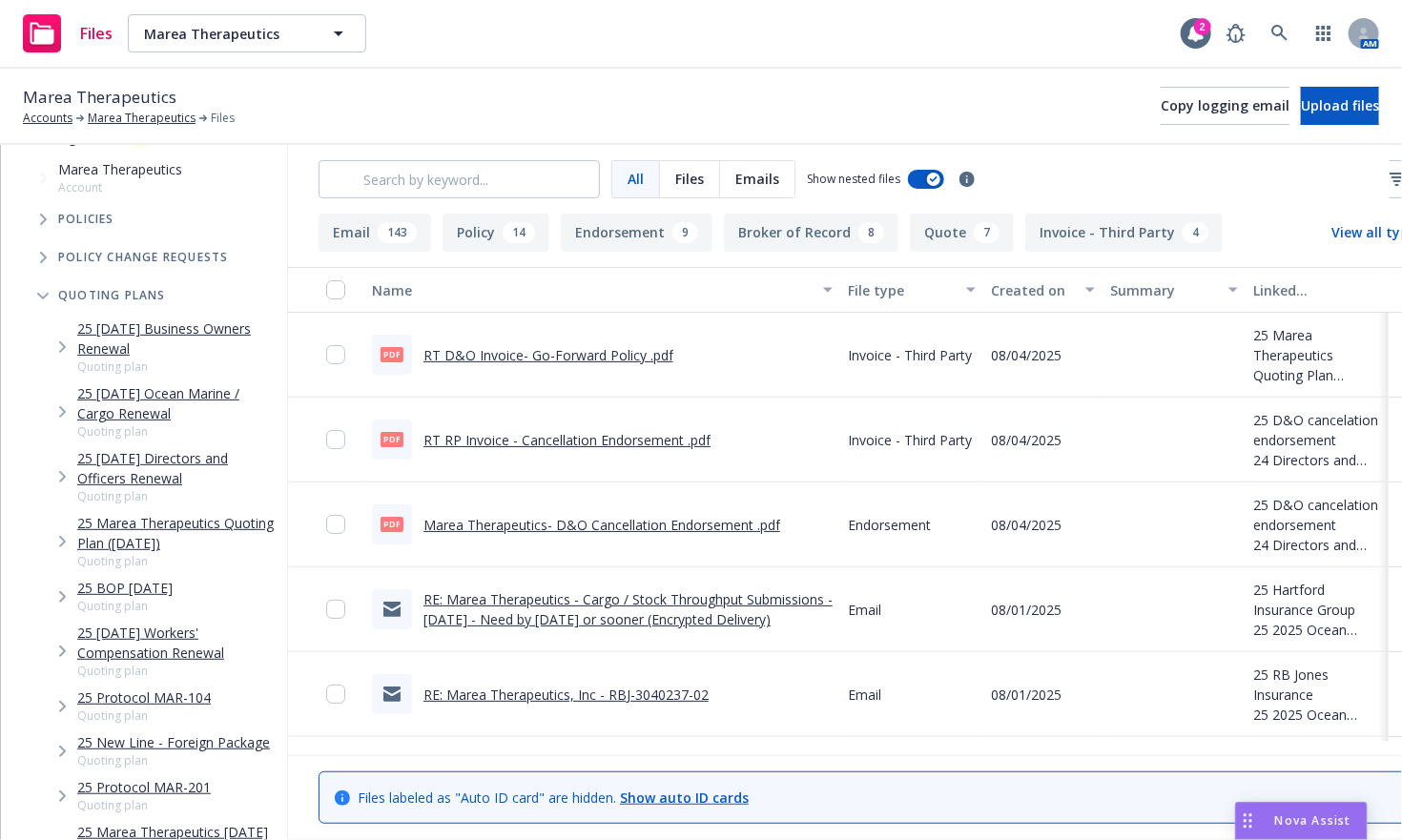 click at bounding box center (62, 412) 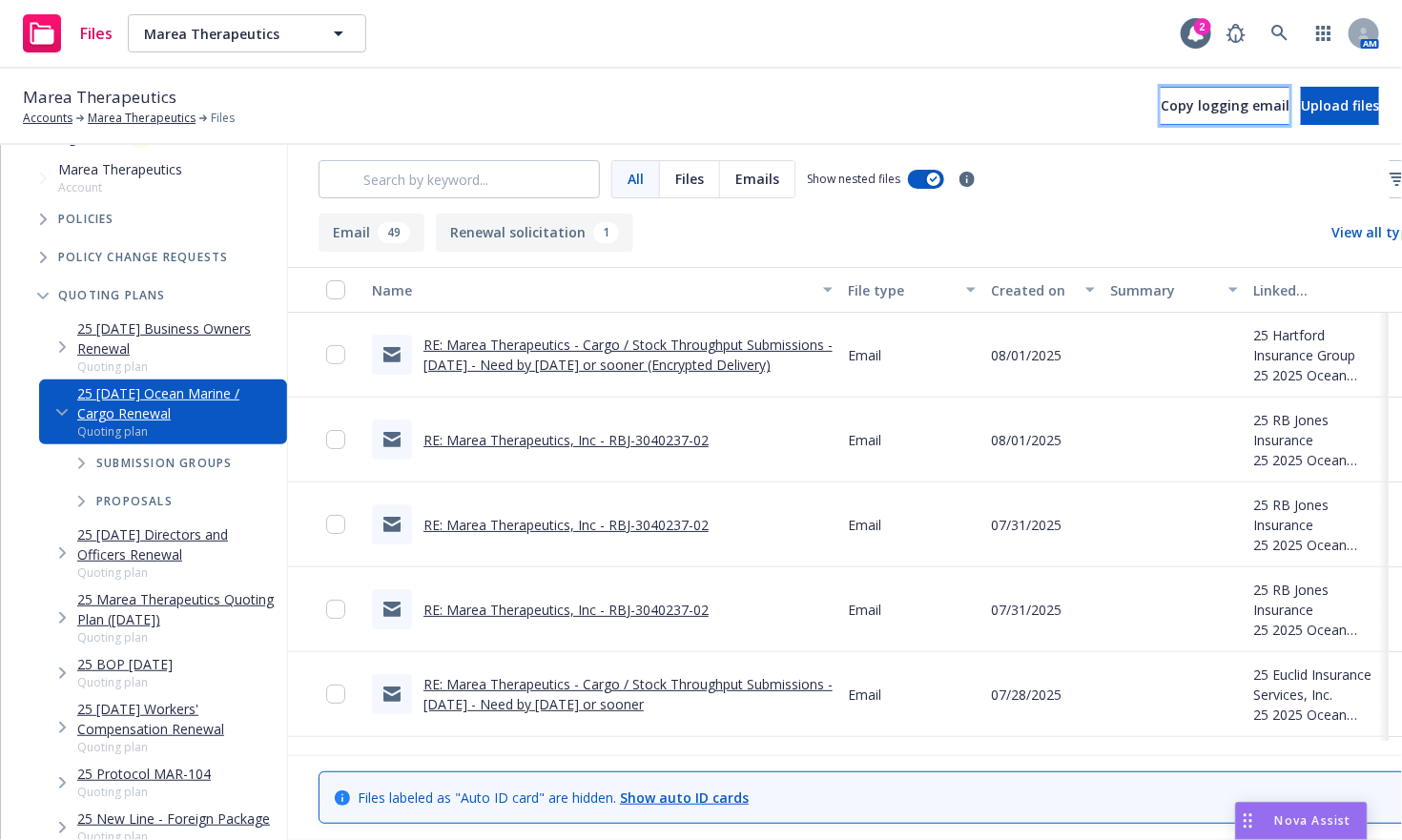 drag, startPoint x: 1050, startPoint y: 101, endPoint x: 1085, endPoint y: 120, distance: 39.824616 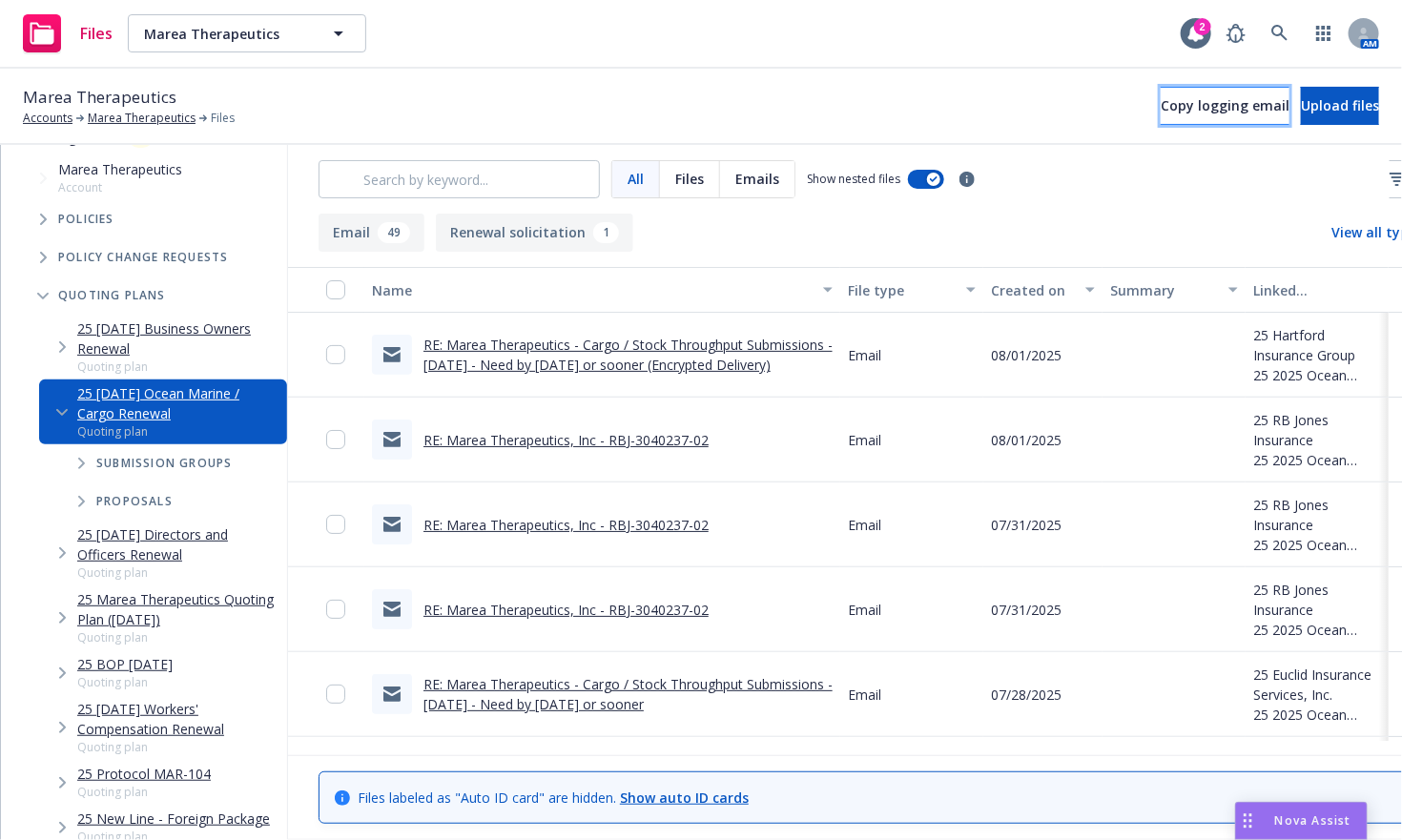 click on "Copy logging email" at bounding box center [1225, 106] 